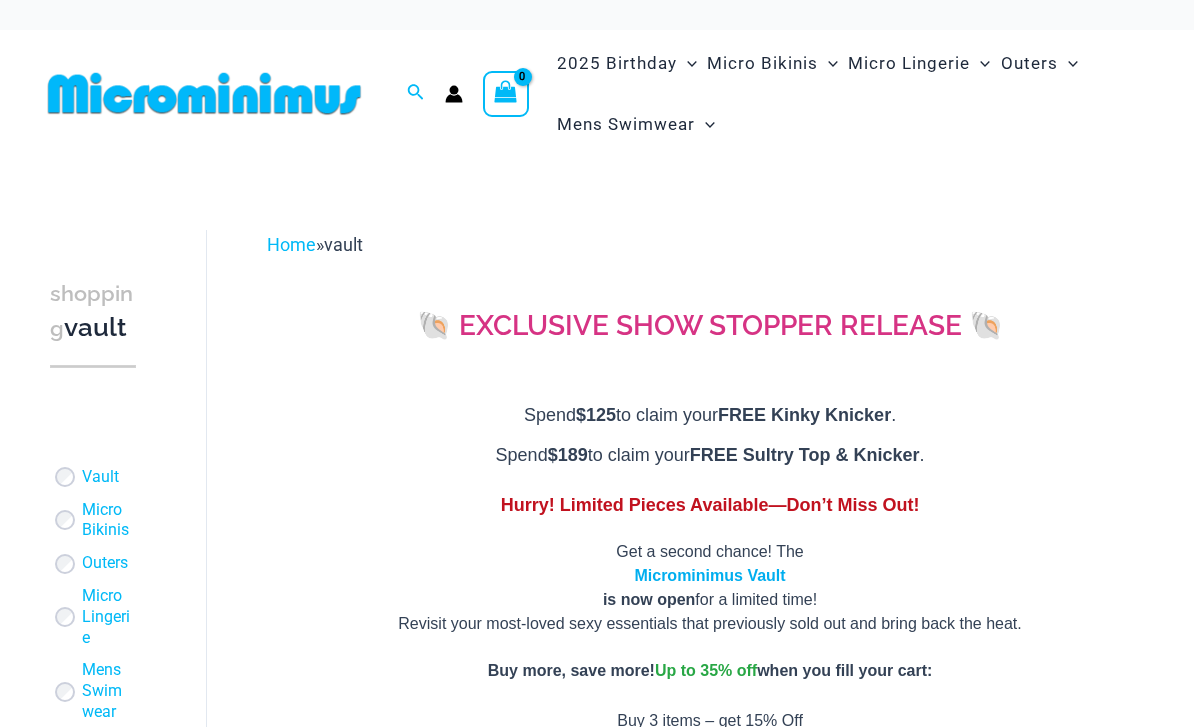 scroll, scrollTop: 0, scrollLeft: 0, axis: both 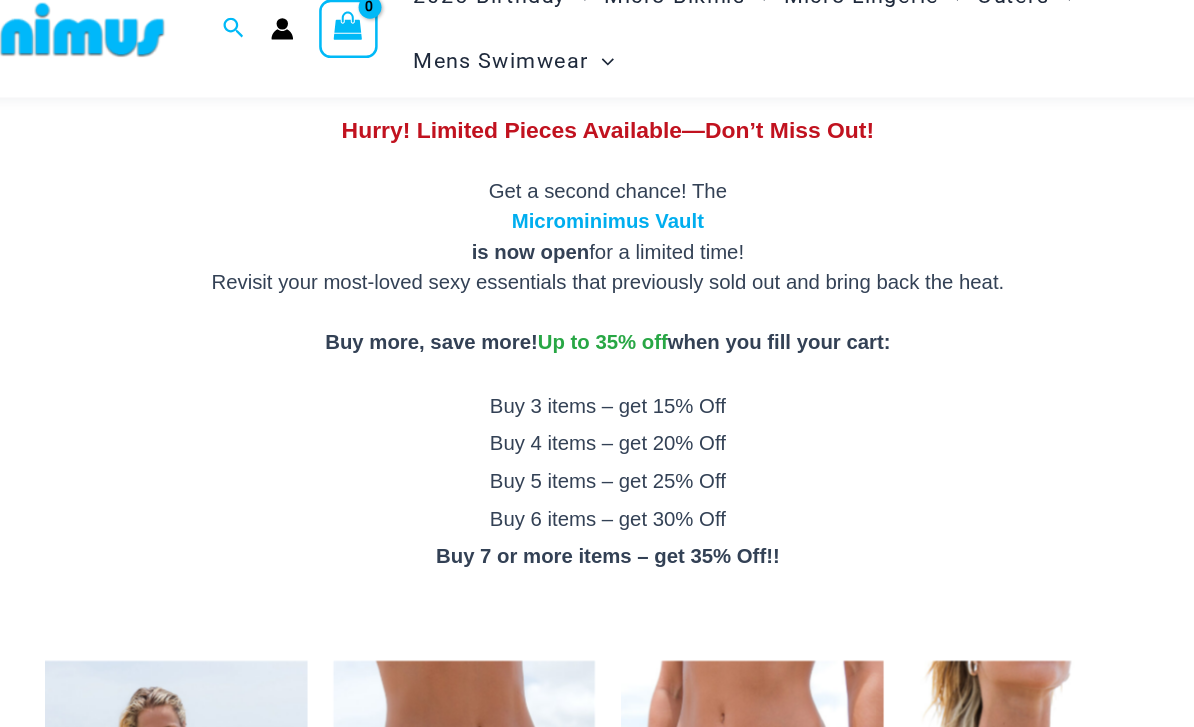 click on "Microminimus Vault" at bounding box center (709, 205) 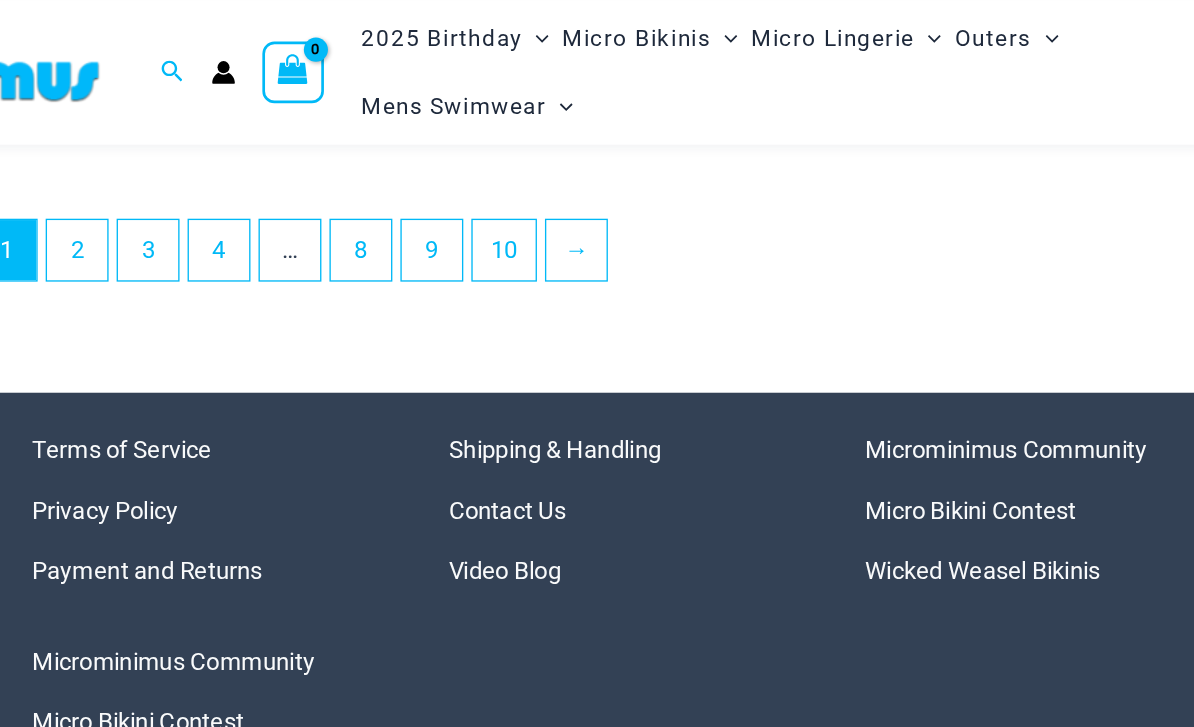 scroll, scrollTop: 4772, scrollLeft: 0, axis: vertical 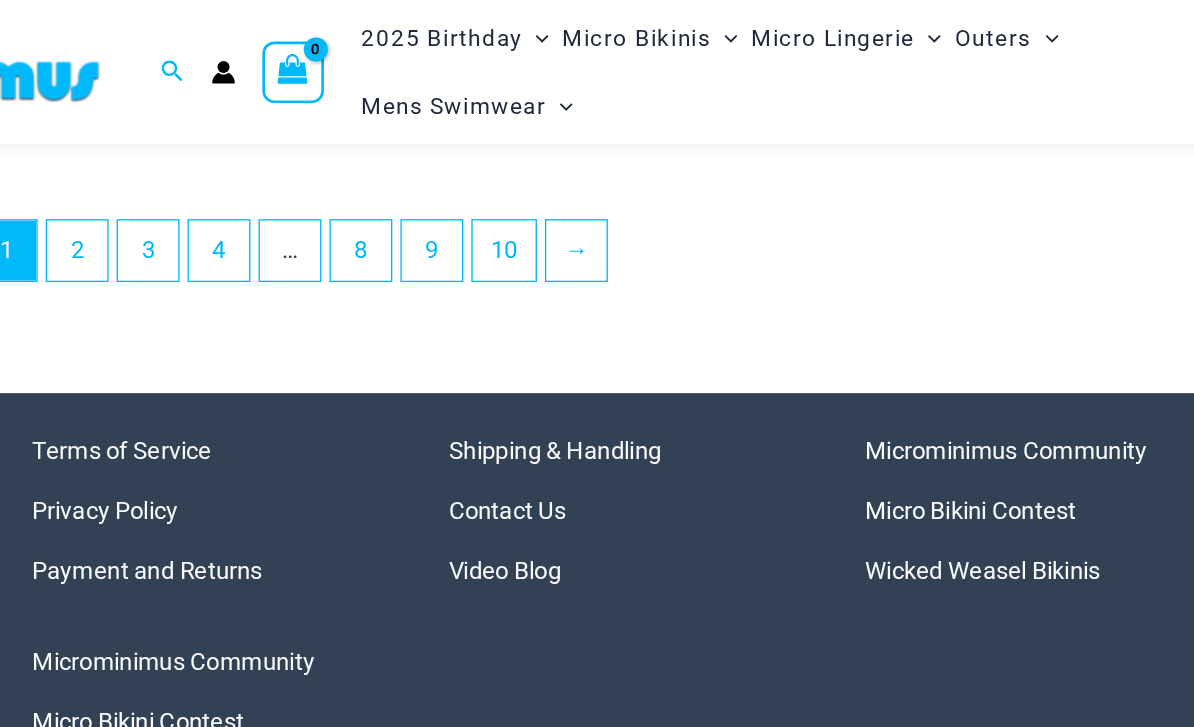 click on "2" at bounding box center (344, 187) 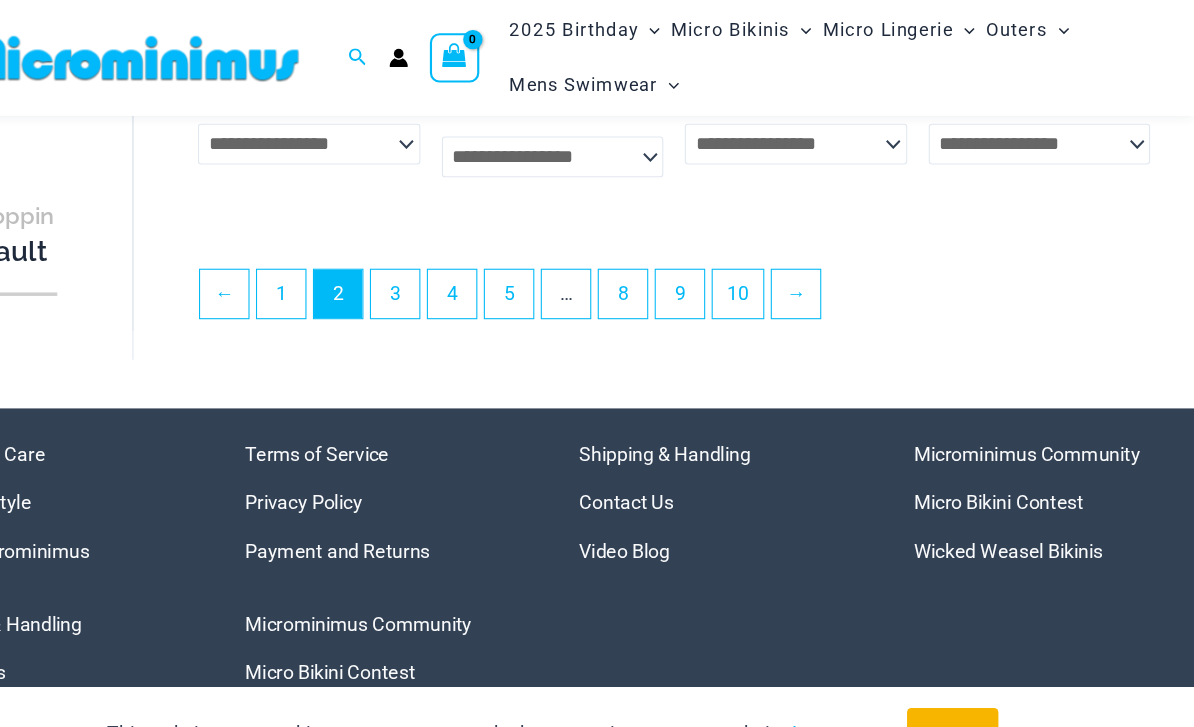 scroll, scrollTop: 4052, scrollLeft: 0, axis: vertical 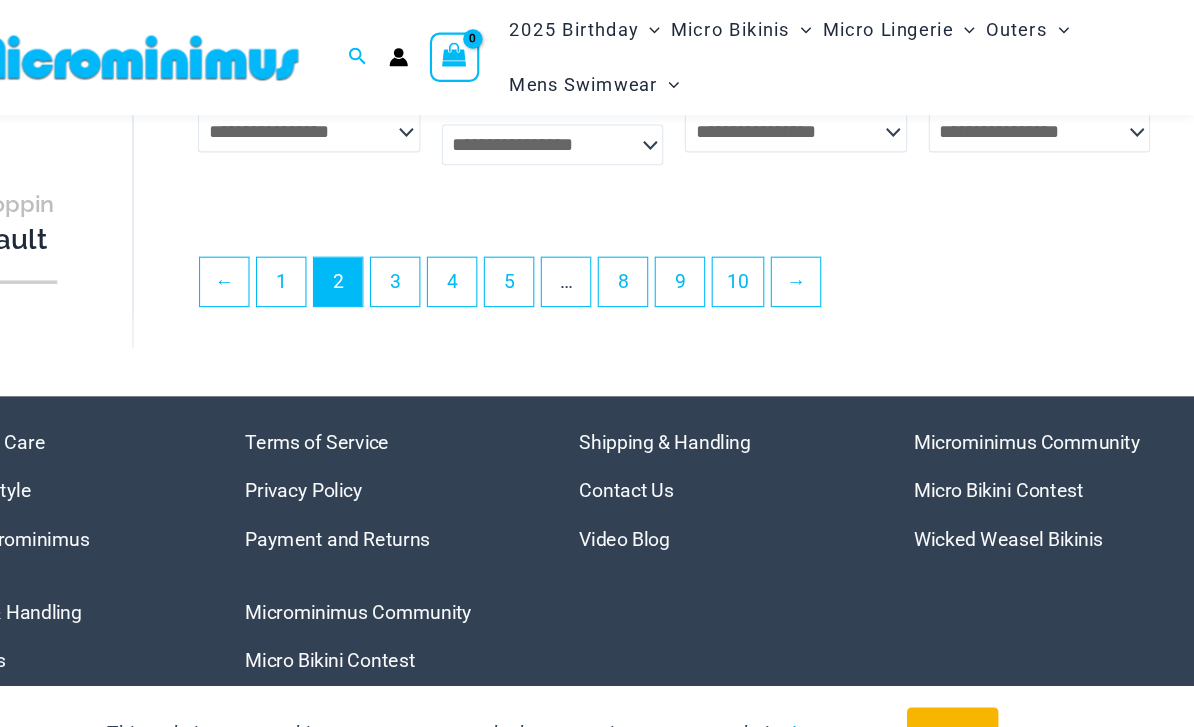 click on "3" at bounding box center (450, 263) 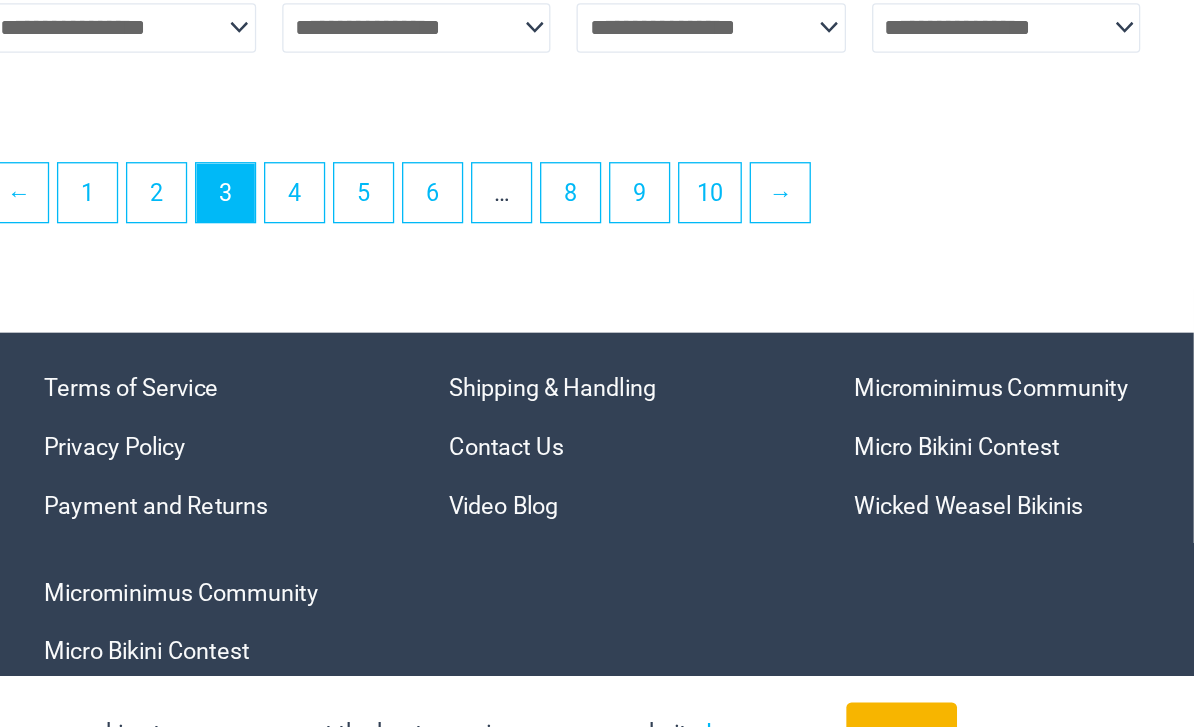 scroll, scrollTop: 4165, scrollLeft: 0, axis: vertical 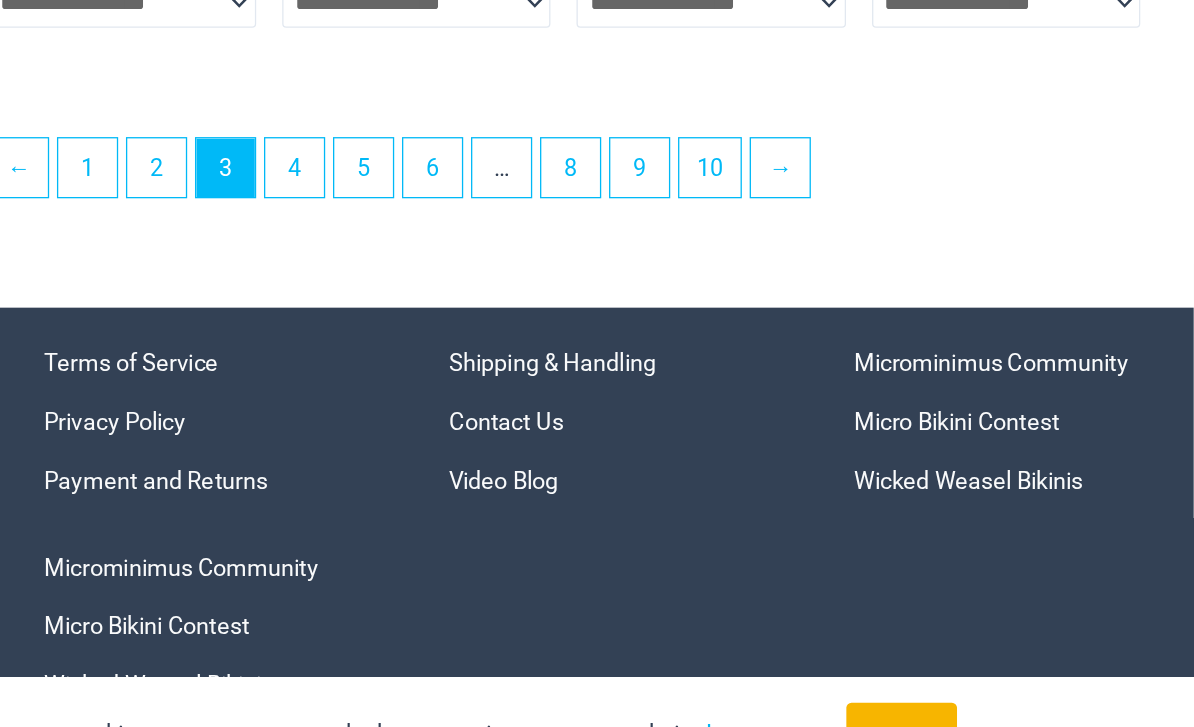 click on "4" at bounding box center (503, 248) 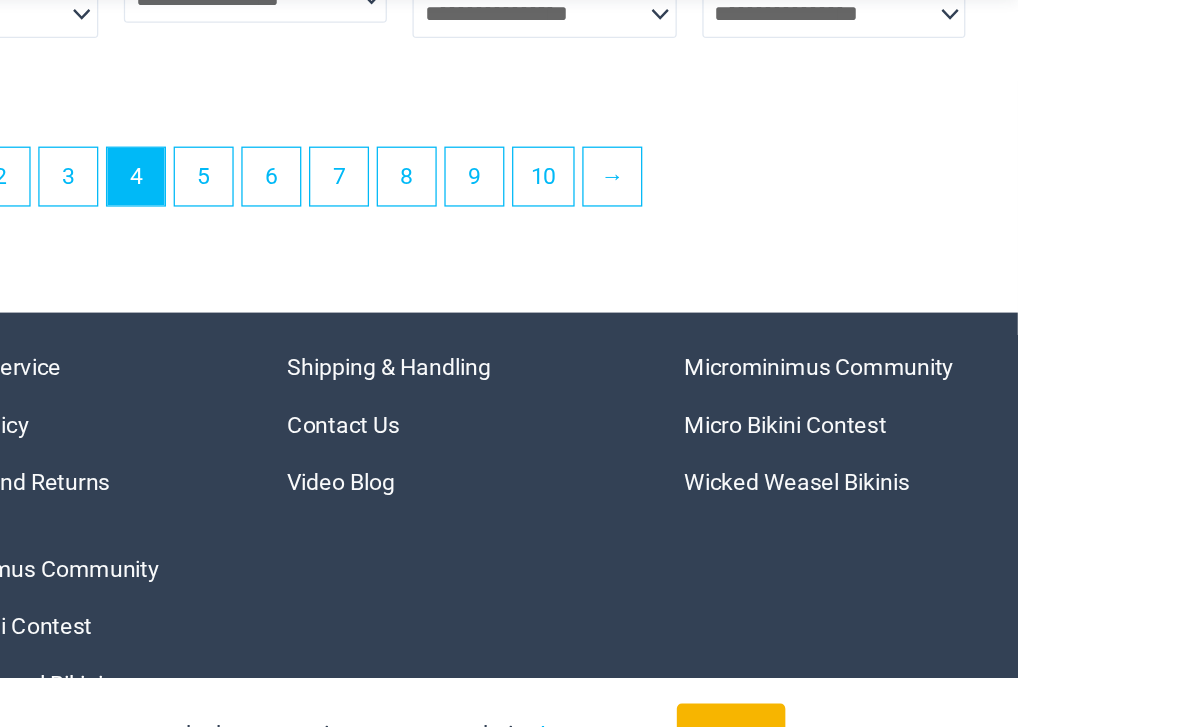 scroll, scrollTop: 4251, scrollLeft: 0, axis: vertical 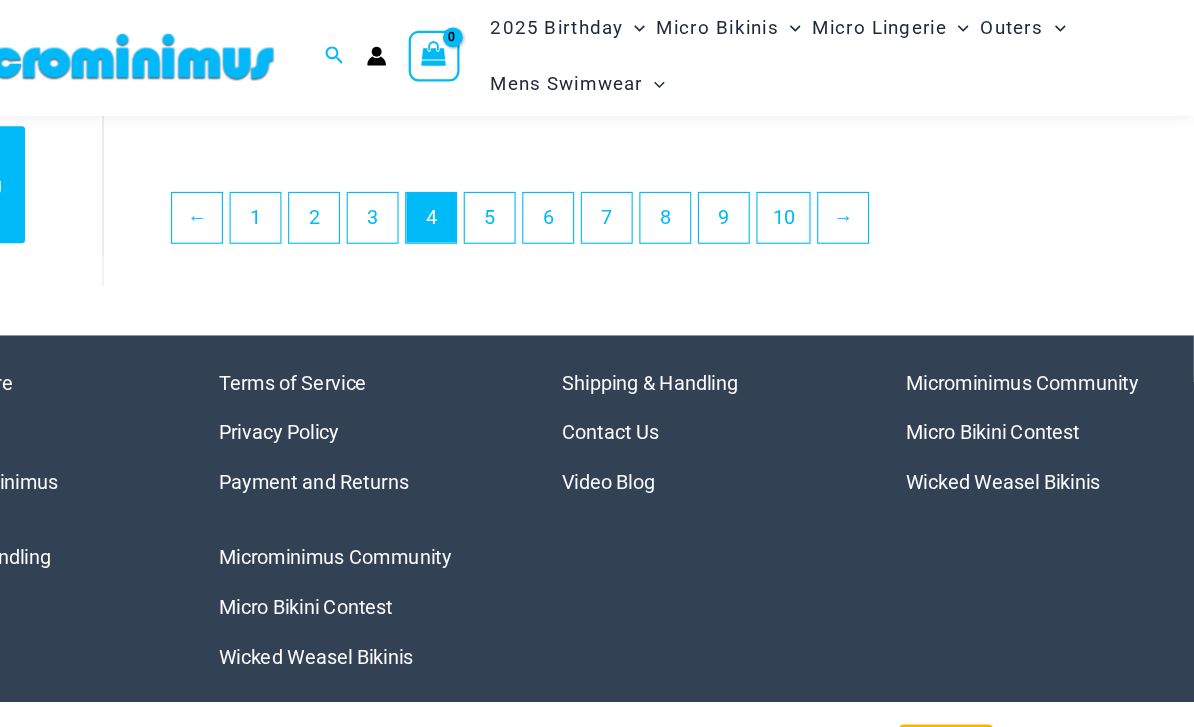 click on "5" at bounding box center [556, 200] 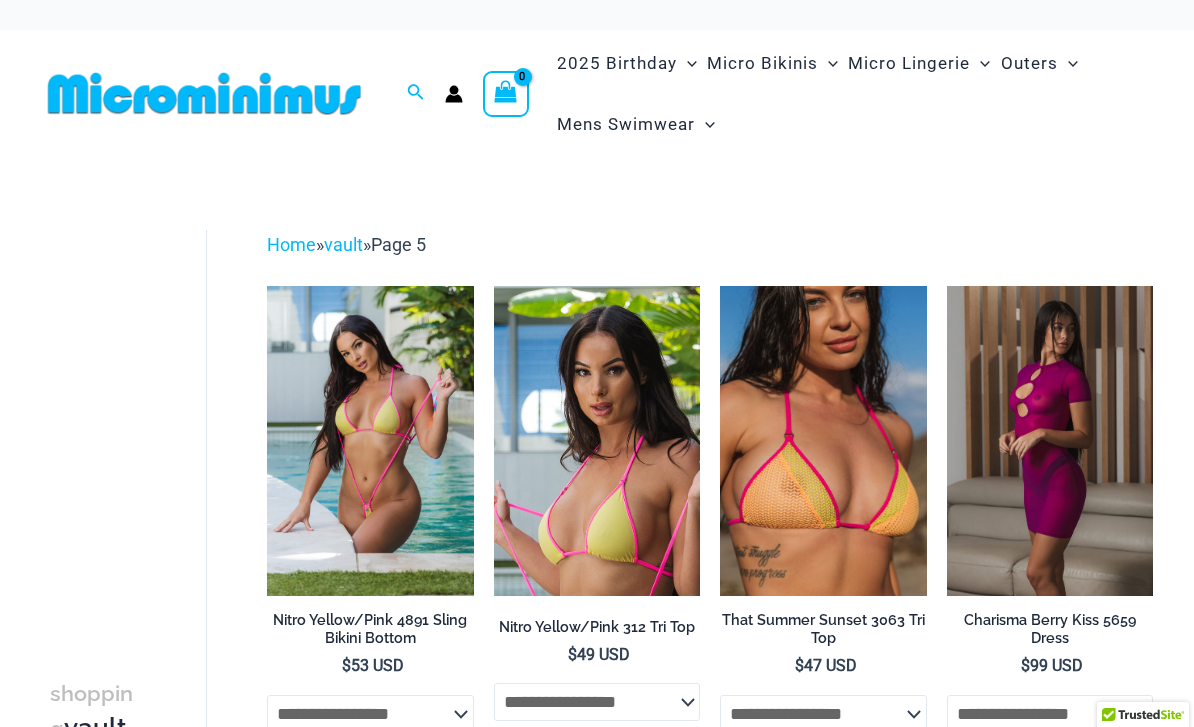scroll, scrollTop: 0, scrollLeft: 0, axis: both 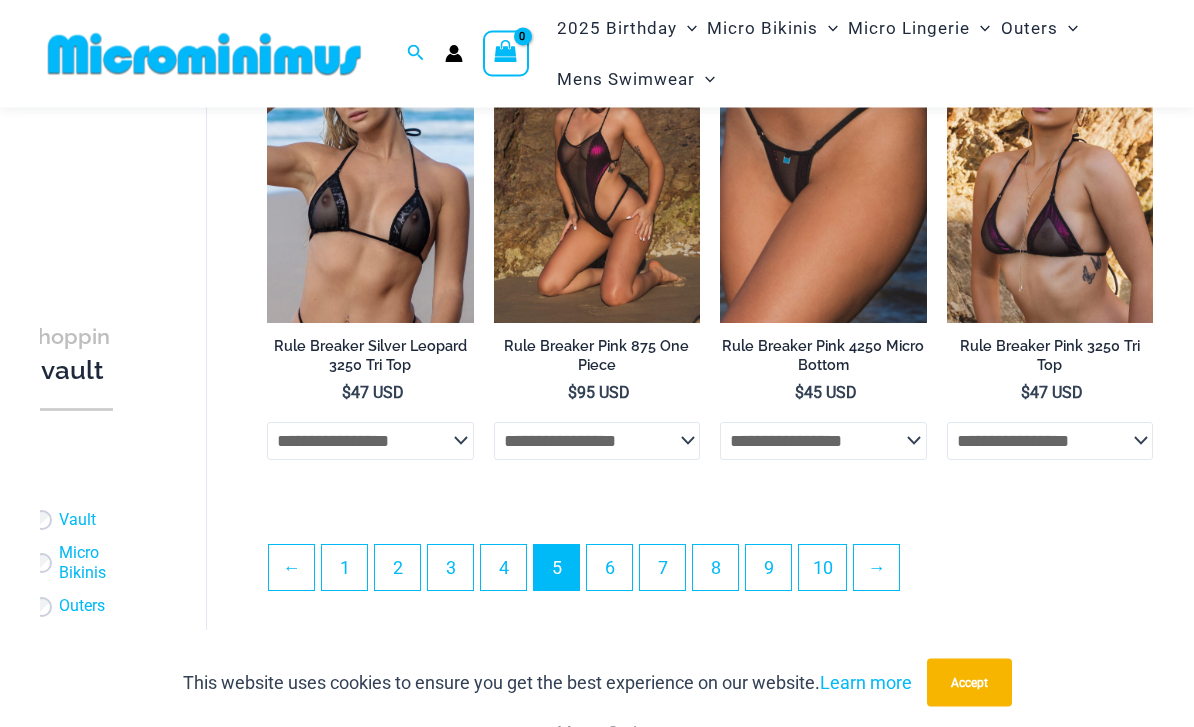 click on "6" at bounding box center (609, 568) 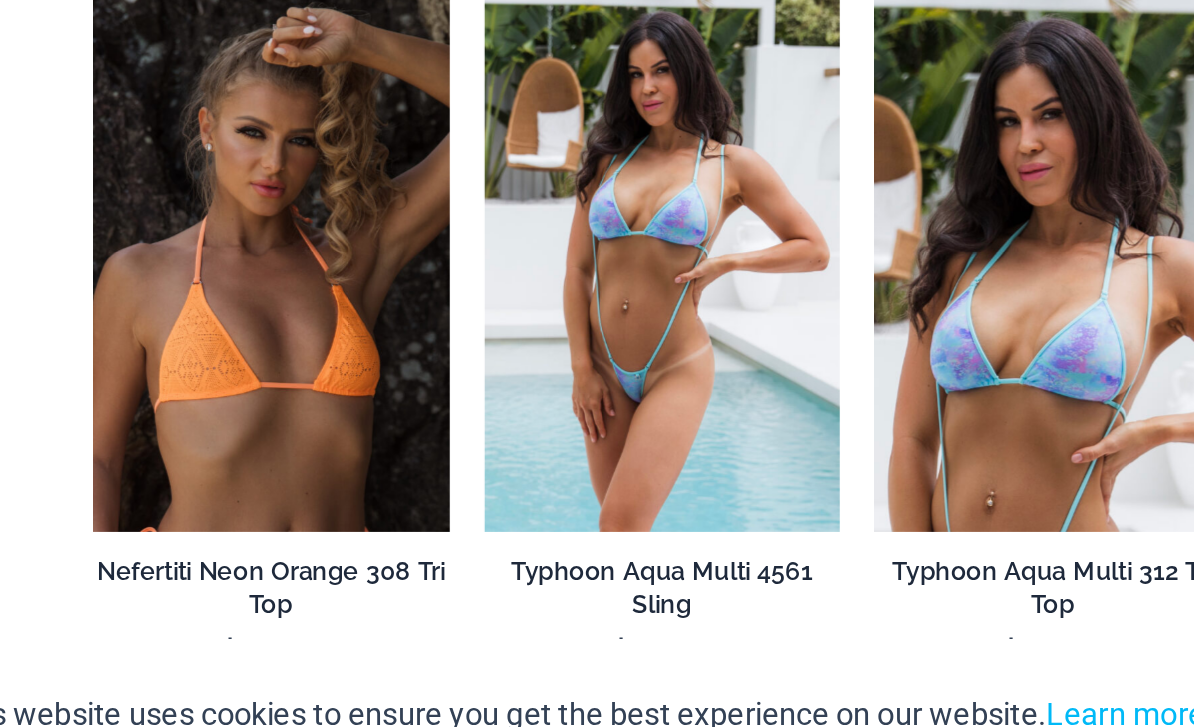 scroll, scrollTop: 1540, scrollLeft: 0, axis: vertical 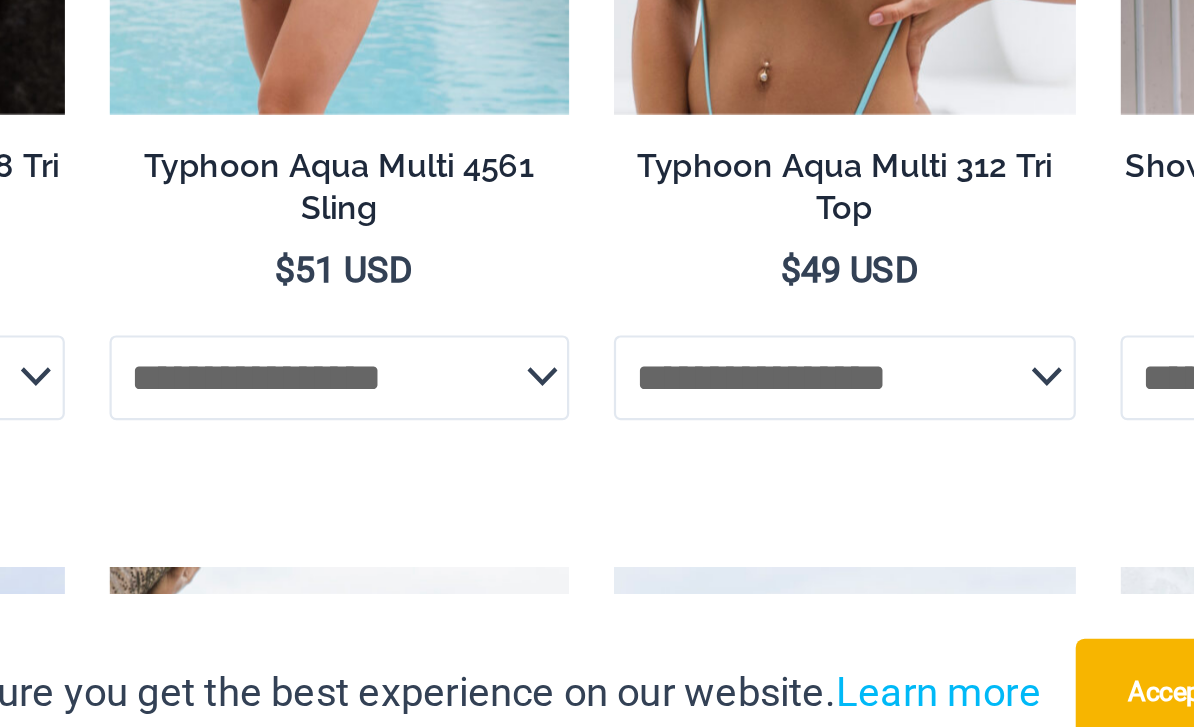 click on "**********" at bounding box center [710, 642] 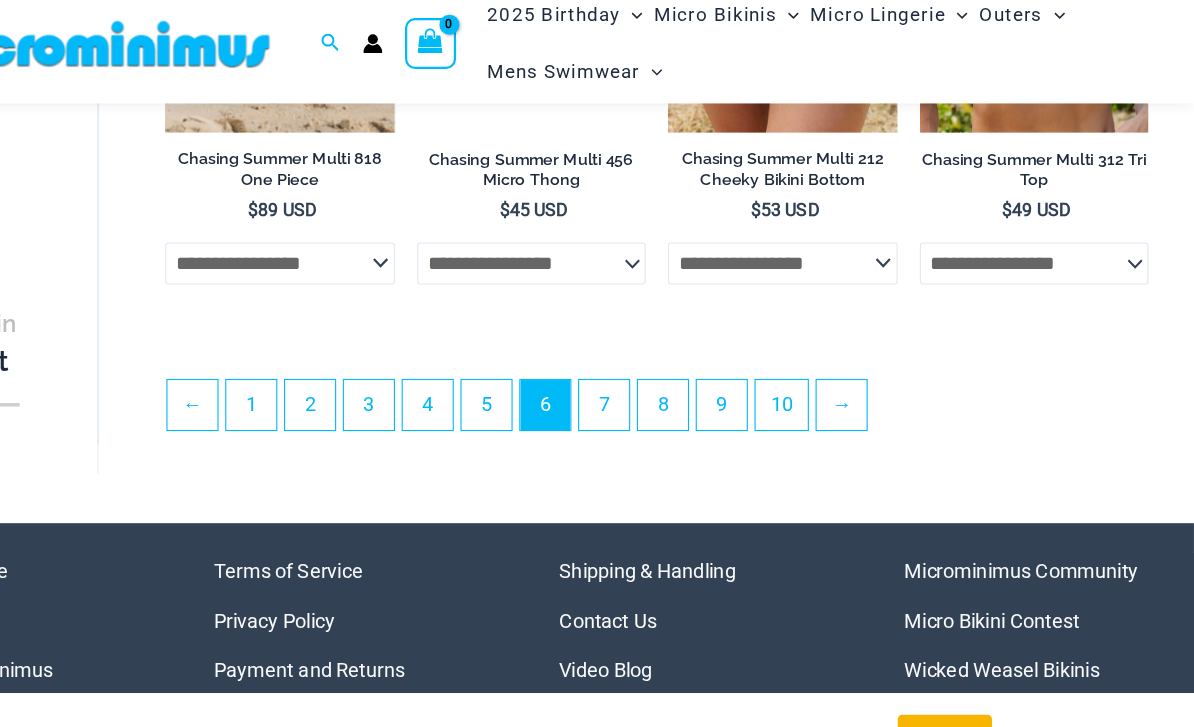 scroll, scrollTop: 4086, scrollLeft: 0, axis: vertical 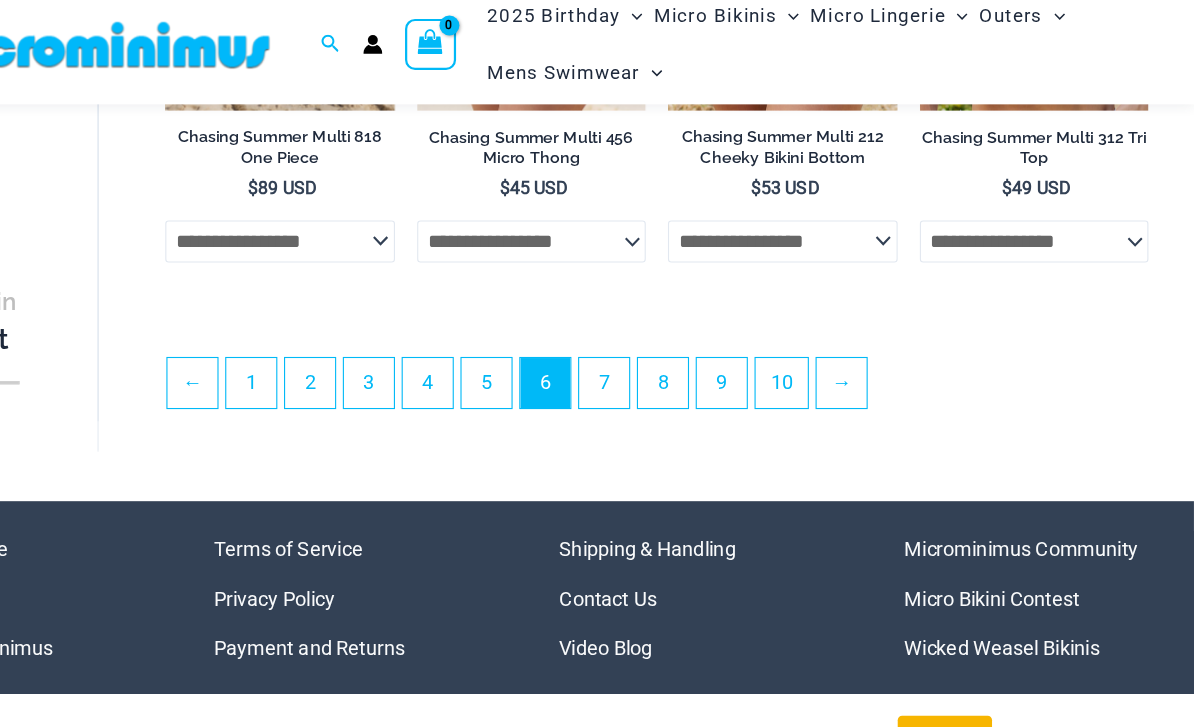 click on "7" at bounding box center [662, 359] 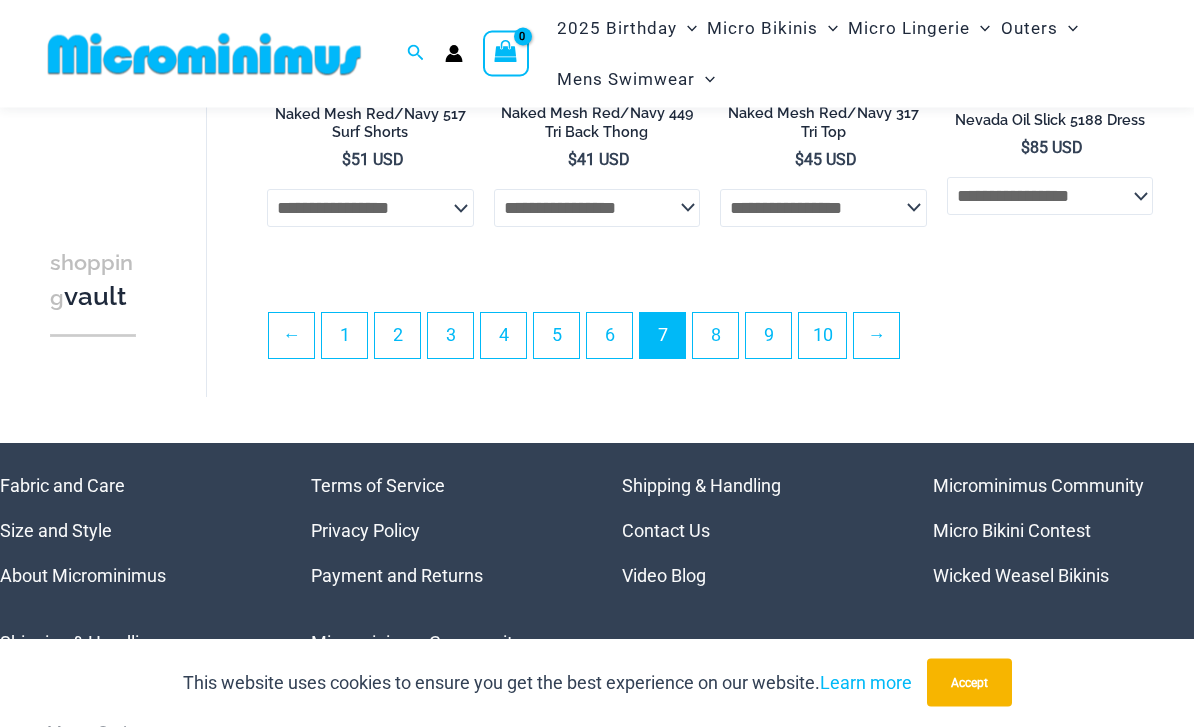 scroll, scrollTop: 4134, scrollLeft: 0, axis: vertical 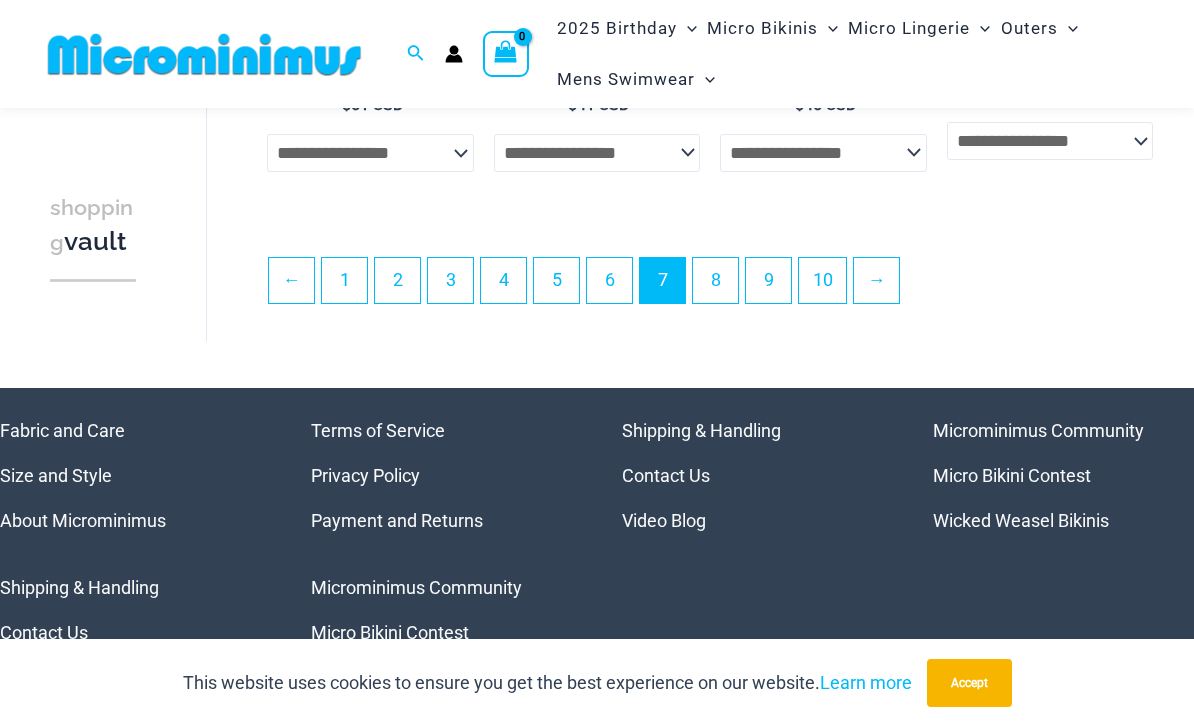click on "8" at bounding box center [715, 280] 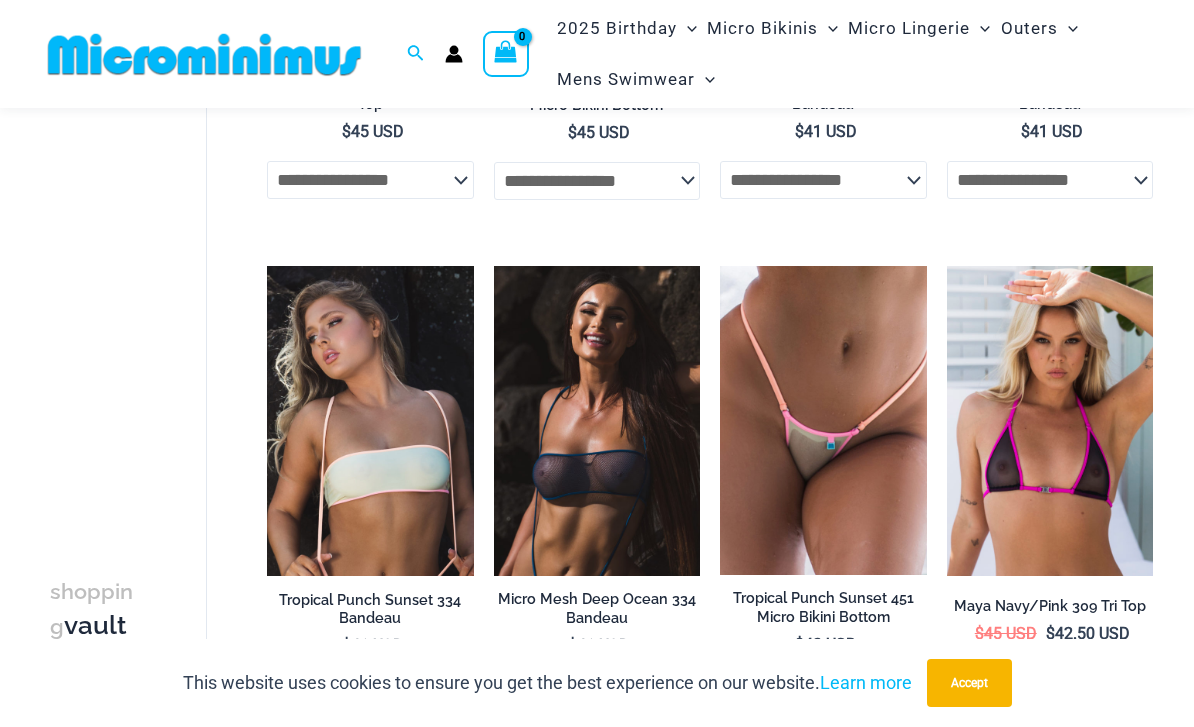 scroll, scrollTop: 3896, scrollLeft: 0, axis: vertical 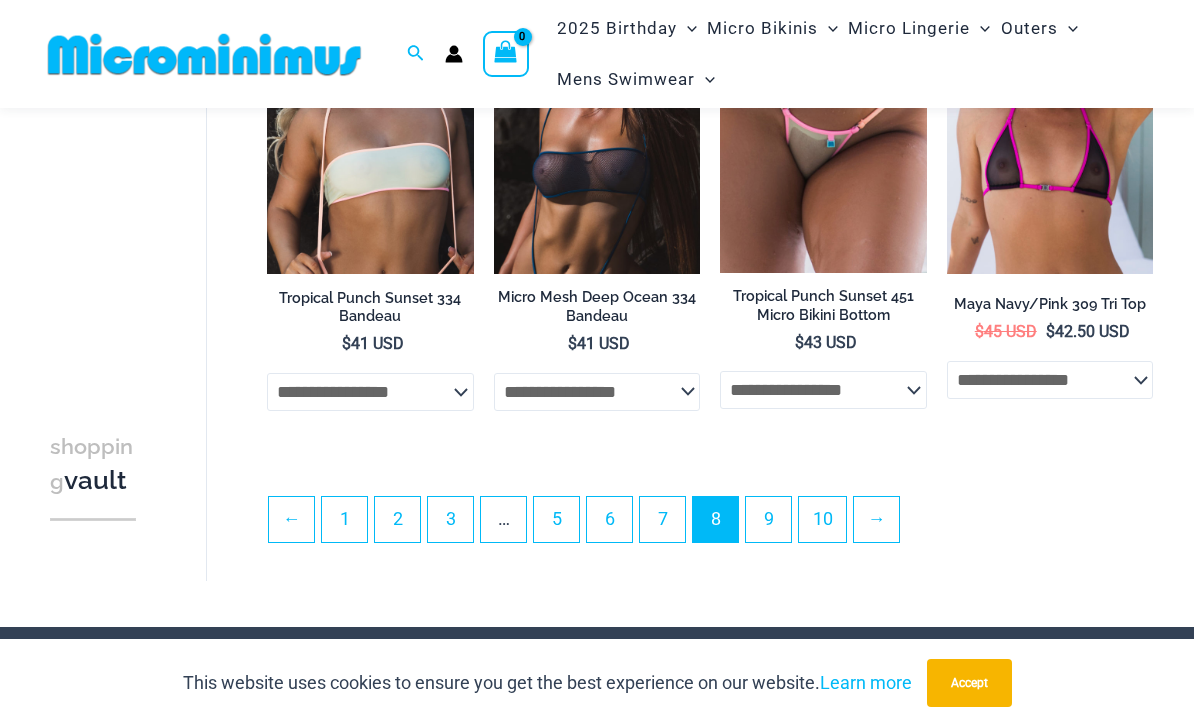 click on "9" at bounding box center [768, 519] 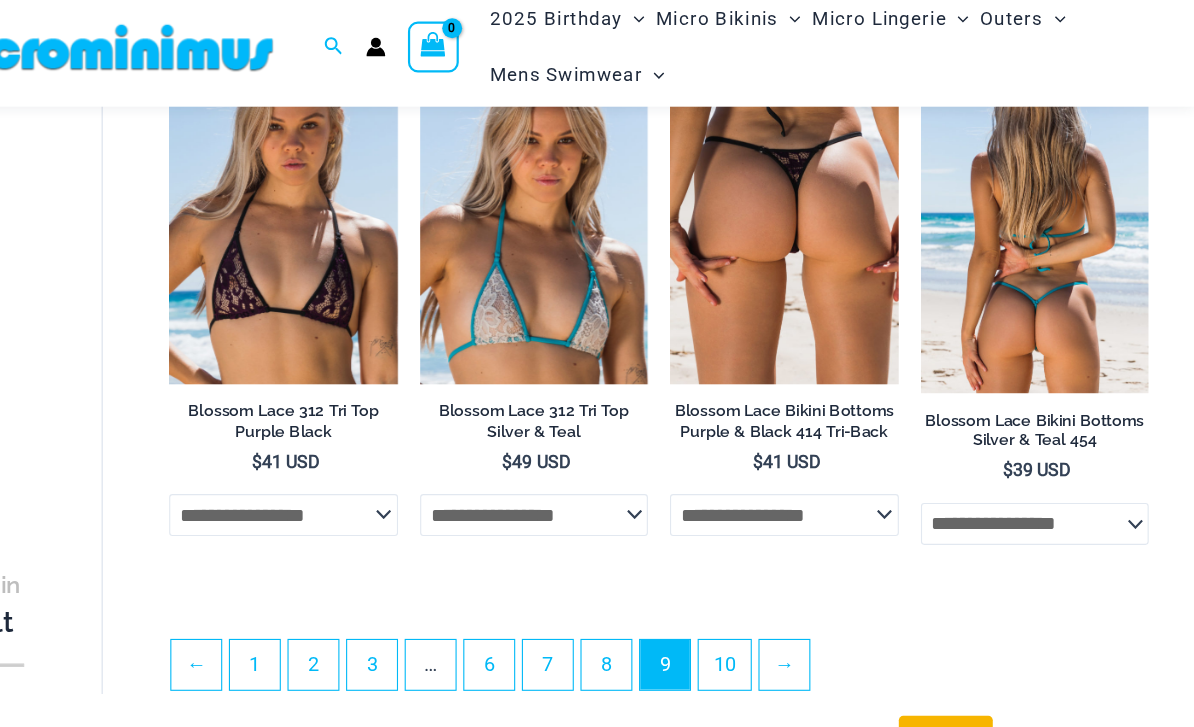 scroll, scrollTop: 3877, scrollLeft: 0, axis: vertical 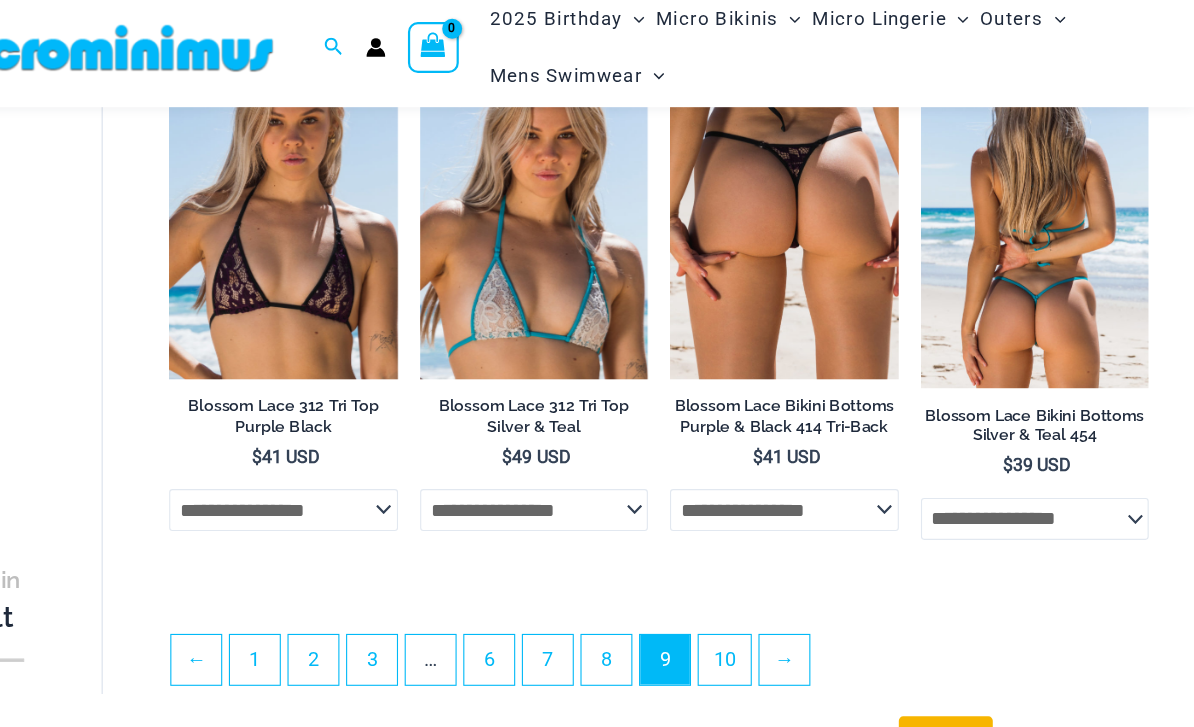 click on "10" at bounding box center (769, 607) 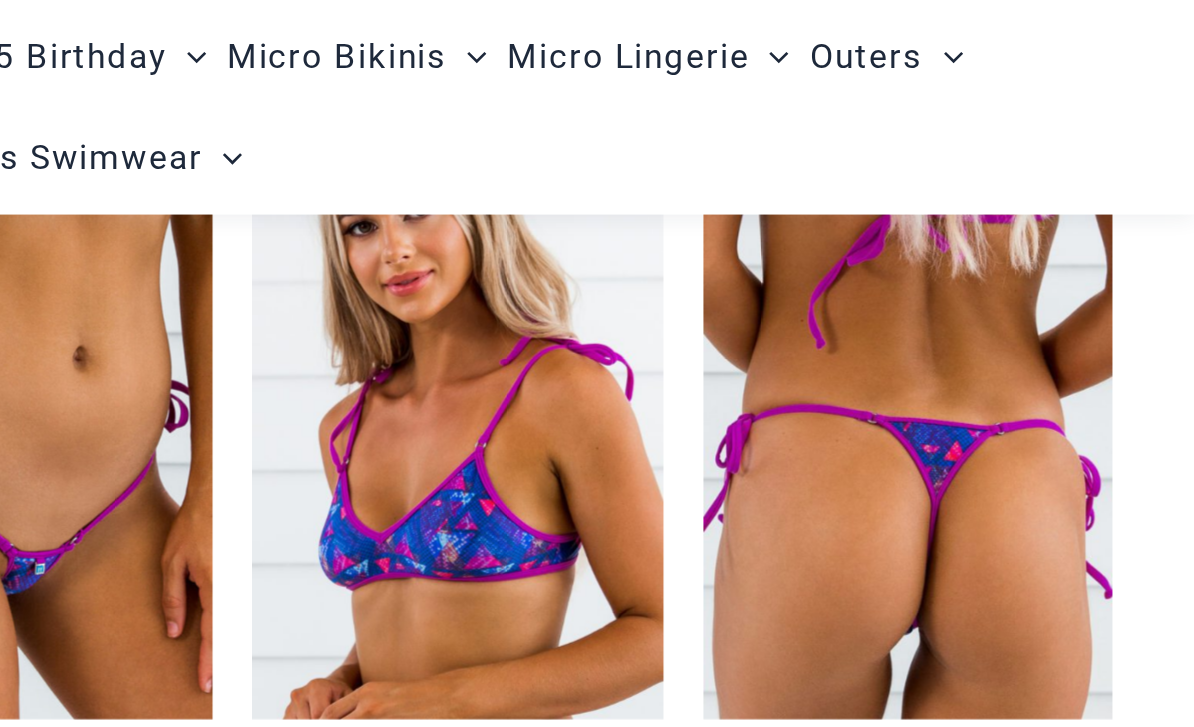 scroll, scrollTop: 726, scrollLeft: 0, axis: vertical 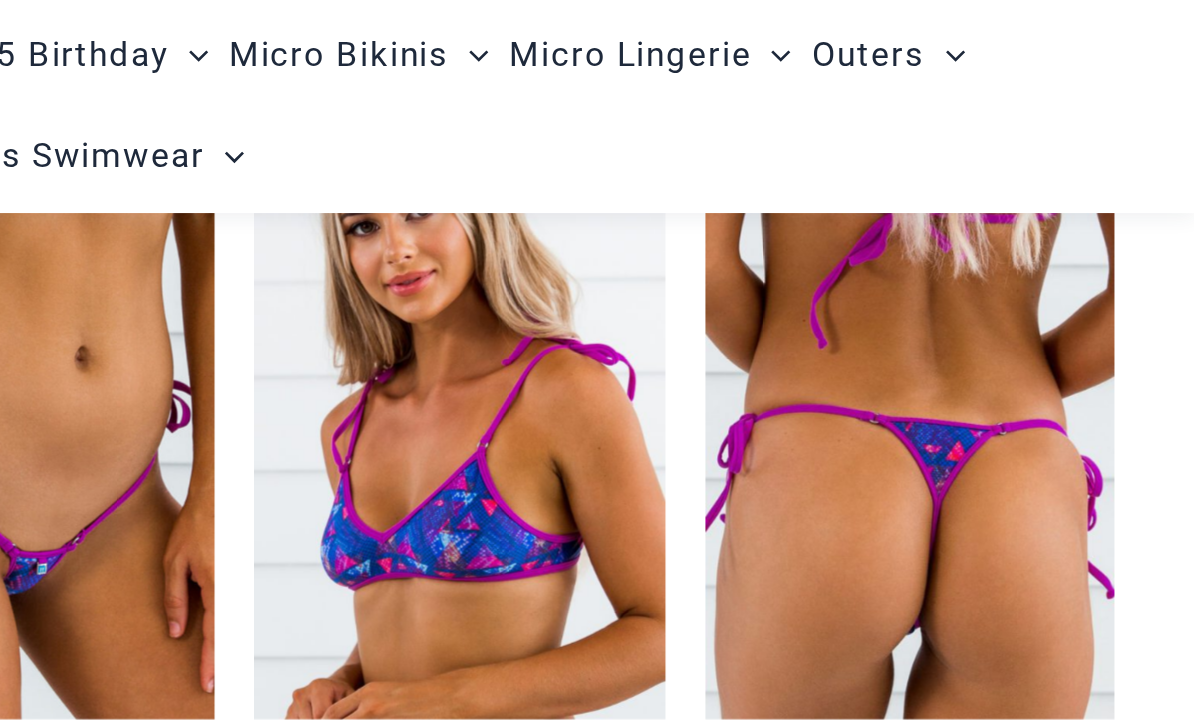 click at bounding box center (720, 54) 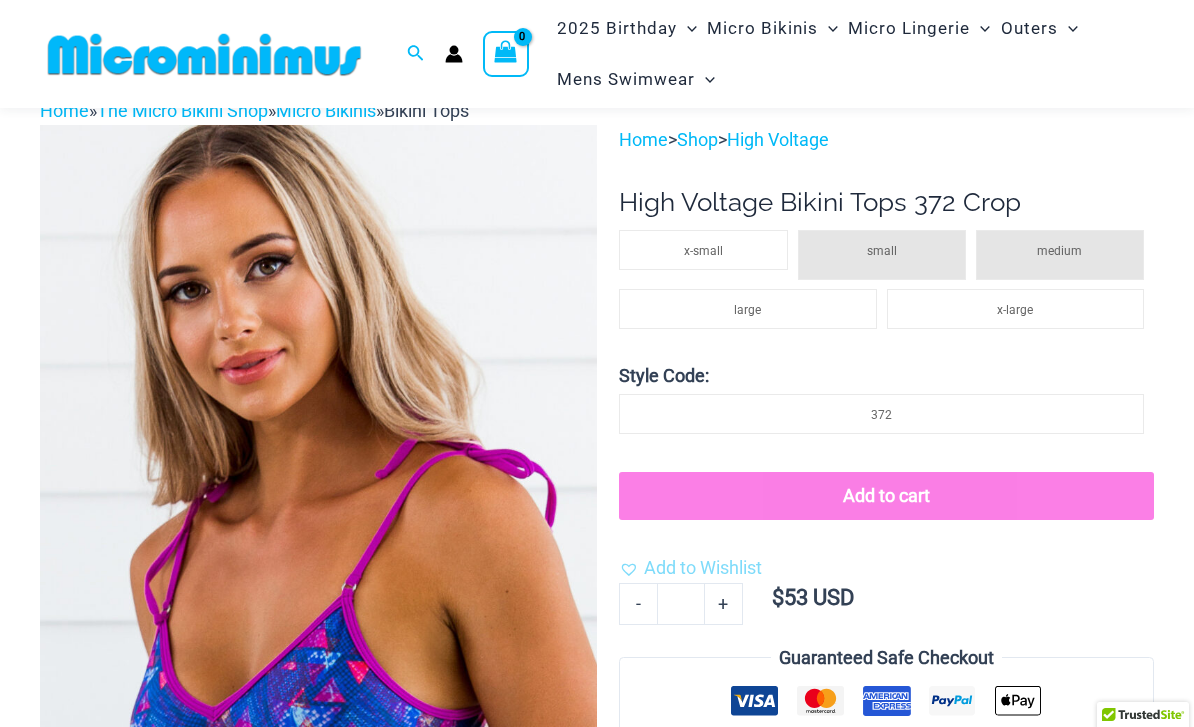 scroll, scrollTop: 54, scrollLeft: 0, axis: vertical 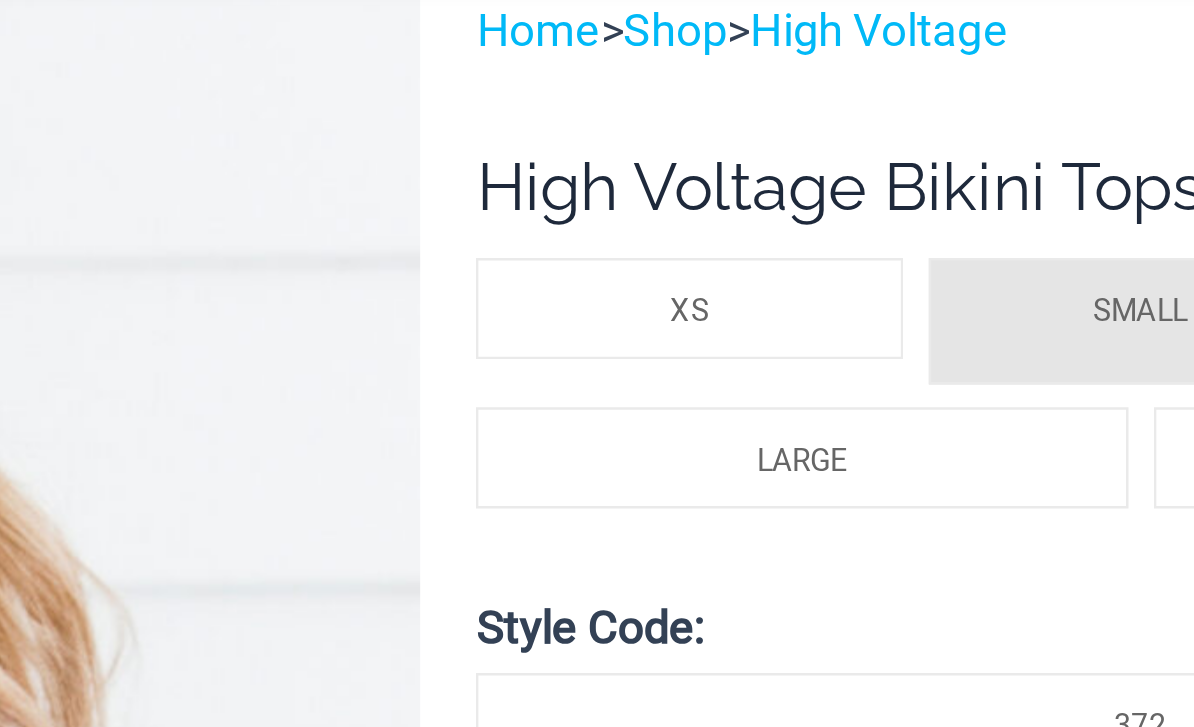 click on "XS" 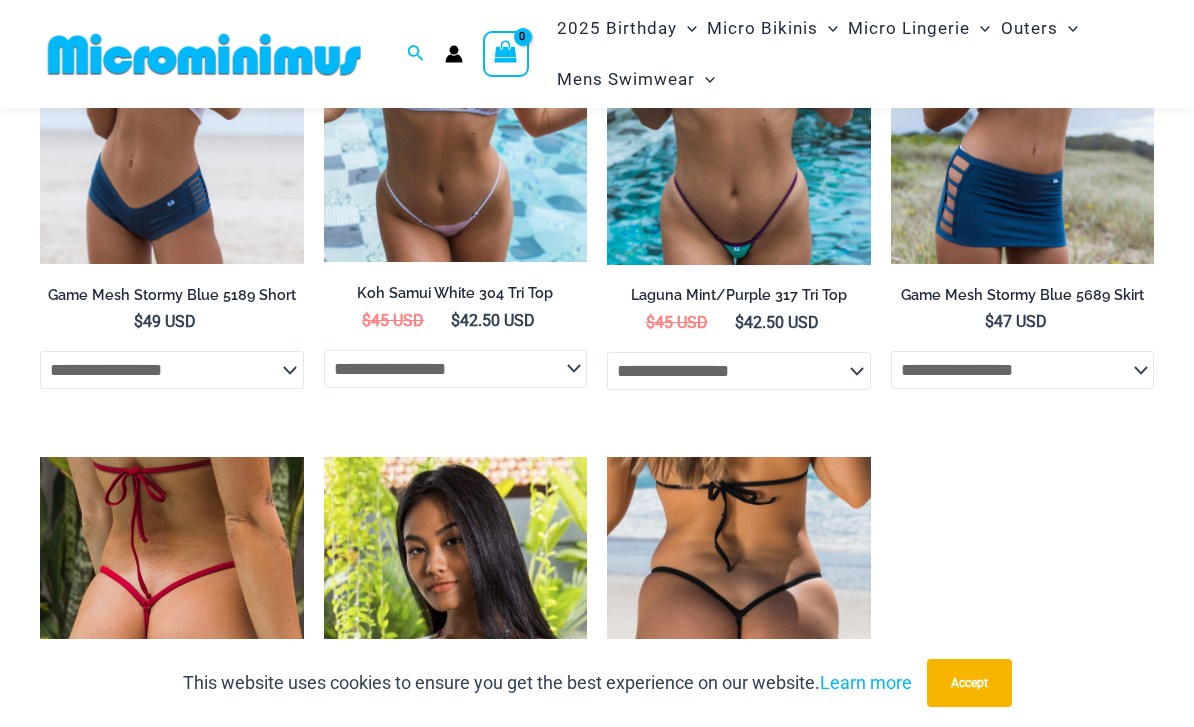 scroll, scrollTop: 2437, scrollLeft: 0, axis: vertical 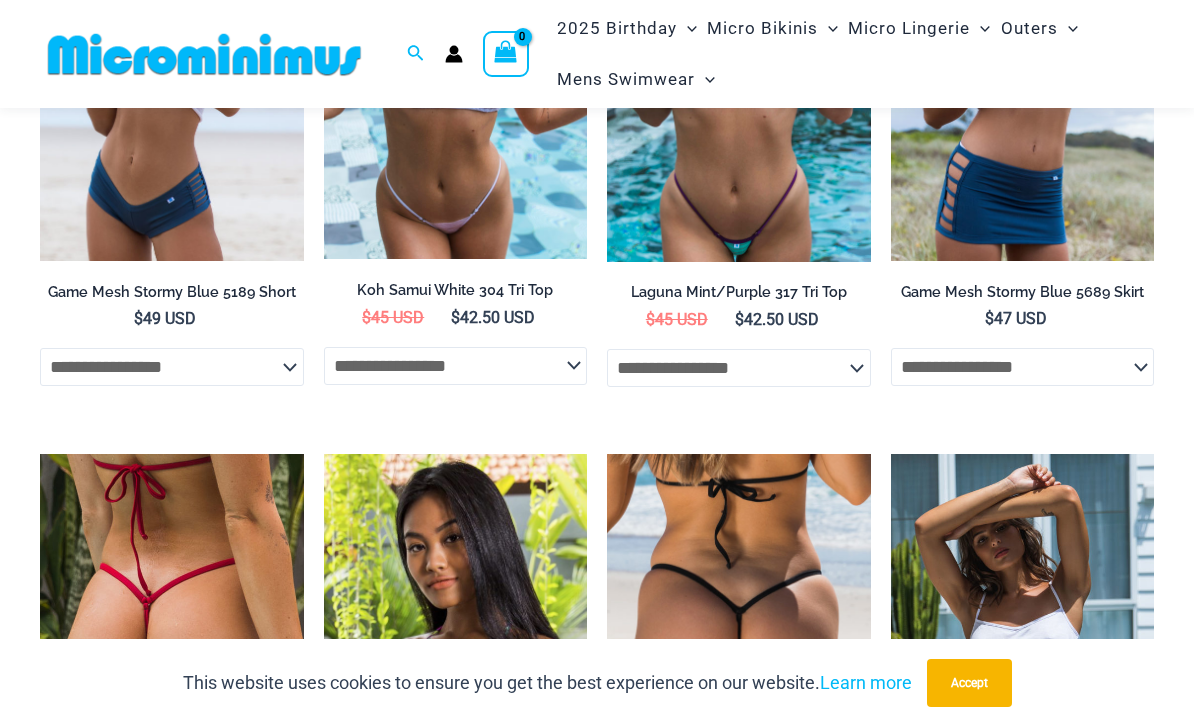 click at bounding box center [739, 64] 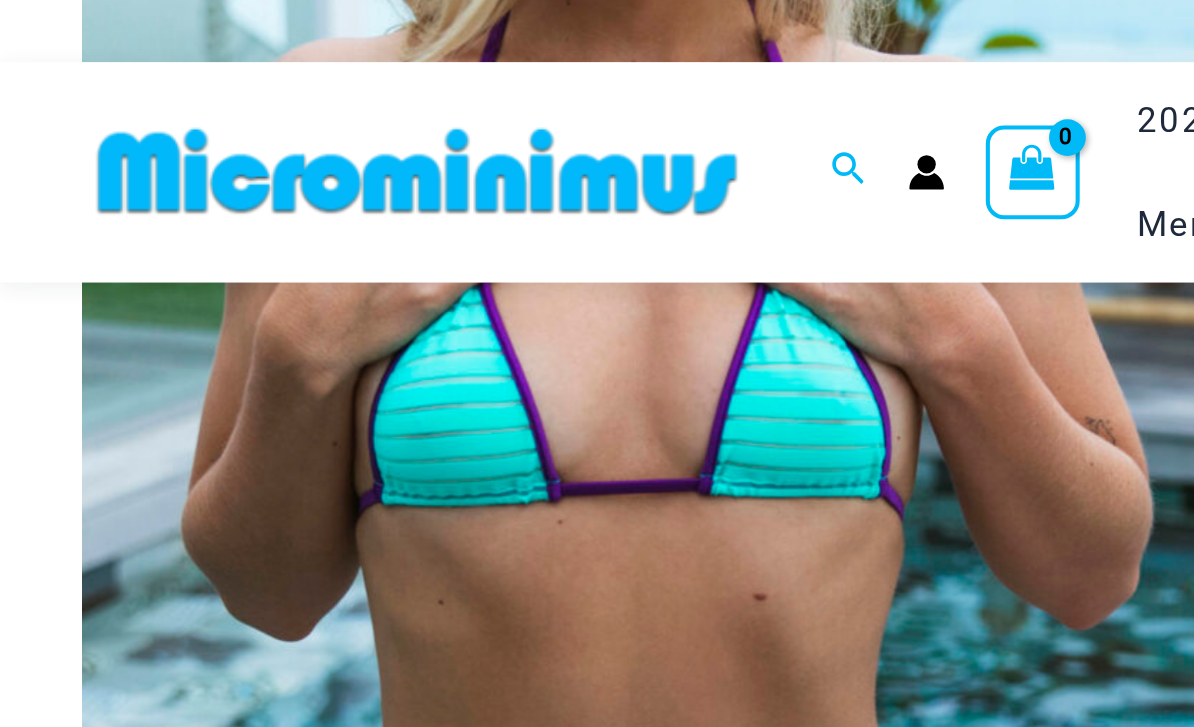 scroll, scrollTop: 402, scrollLeft: 0, axis: vertical 